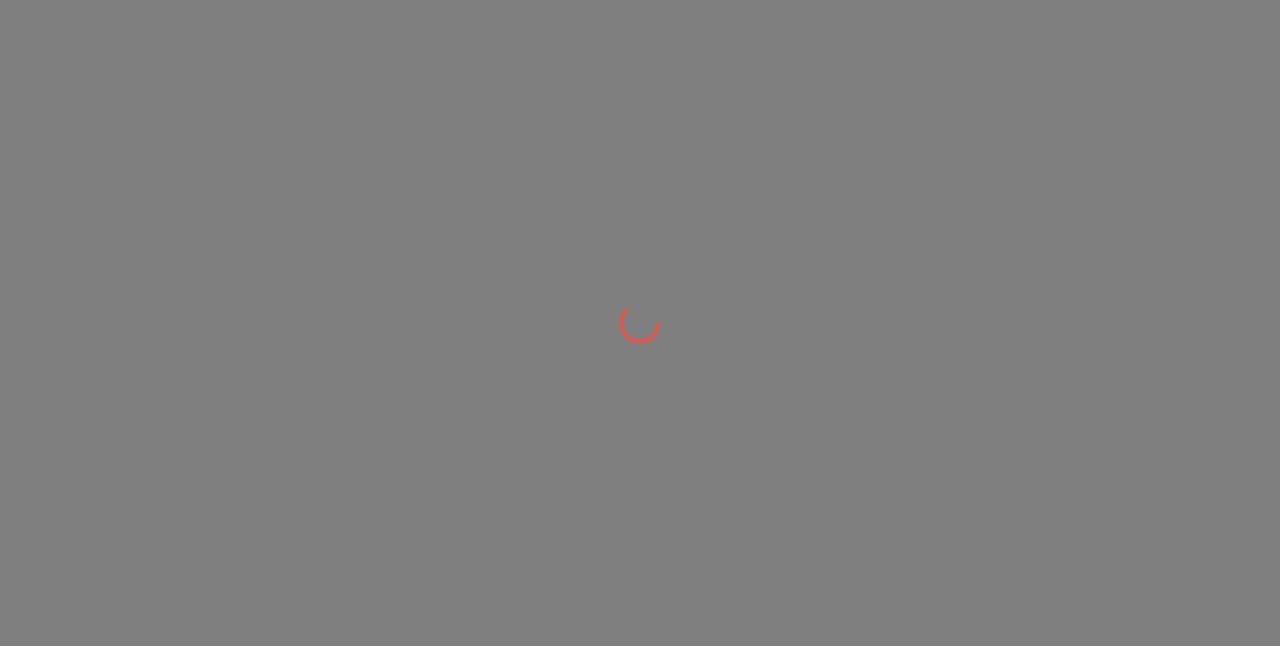 scroll, scrollTop: 0, scrollLeft: 0, axis: both 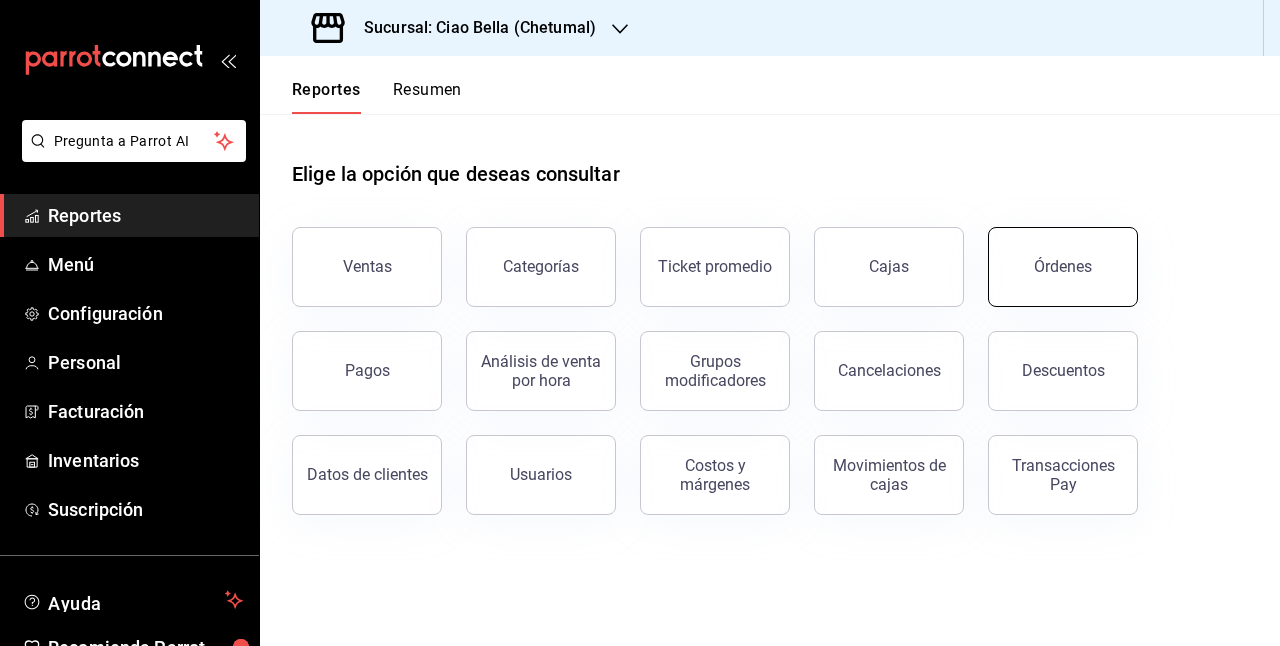 click on "Órdenes" at bounding box center [1063, 267] 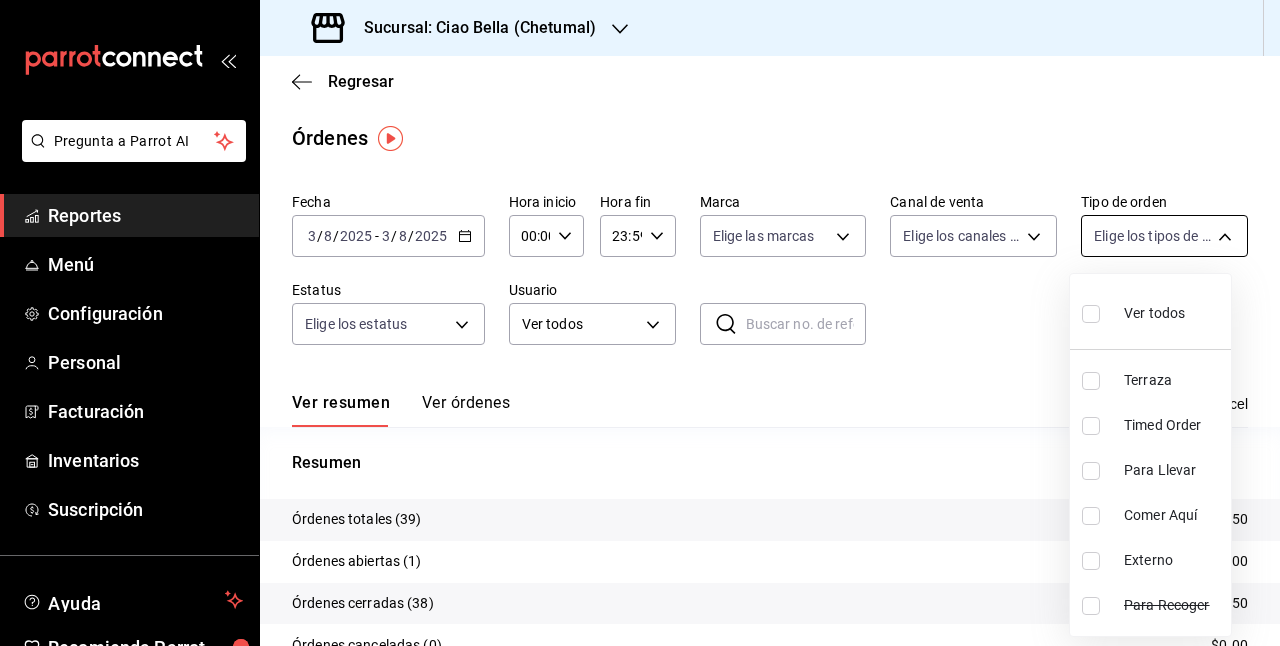 click on "Pregunta a Parrot AI Reportes   Menú   Configuración   Personal   Facturación   Inventarios   Suscripción   Ayuda Recomienda Parrot   [FIRST] [LAST]   Sugerir nueva función   Sucursal: Ciao Bella (Chetumal) Regresar Órdenes Fecha 2025-08-03 3 / 8 / 2025 - 2025-08-03 3 / 8 / 2025 Hora inicio 00:00 Hora inicio Hora fin 23:59 Hora fin Marca Elige las marcas Canal de venta Elige los canales de venta Tipo de orden Elige los tipos de orden Estatus Elige los estatus Usuario Ver todos ALL ​ ​ Ver resumen Ver órdenes Exportar a Excel Resumen Órdenes totales (39) $17,805.50 Órdenes abiertas (1) $665.00 Órdenes cerradas (38) $17,140.50 Órdenes canceladas (0) $0.00 Órdenes negadas (0) $0.00 ¿Quieres ver el consumo promedio por orden y comensal? Ve al reporte de Ticket promedio Pregunta a Parrot AI Reportes   Menú   Configuración   Personal   Facturación   Inventarios   Suscripción   Ayuda Recomienda Parrot   [FIRST] [LAST]   Sugerir nueva función   GANA 1 MES GRATIS EN TU SUSCRIPCIÓN AQUÍ Ver video tutorial" at bounding box center (640, 323) 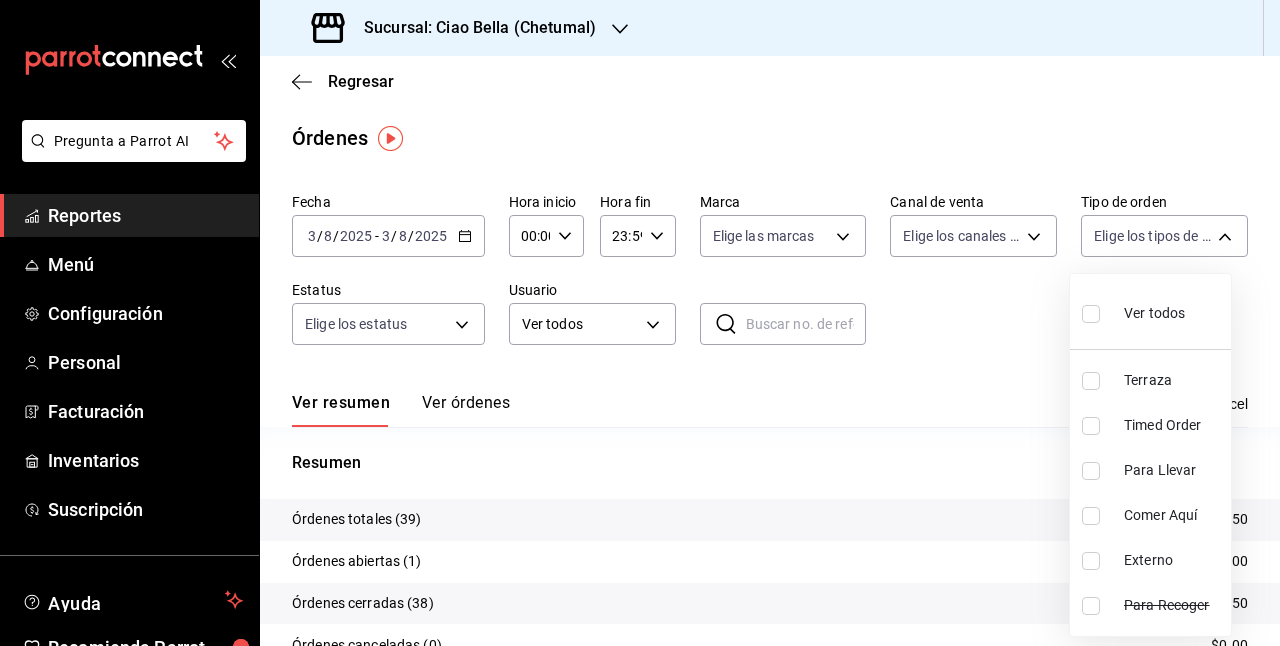 click at bounding box center (640, 323) 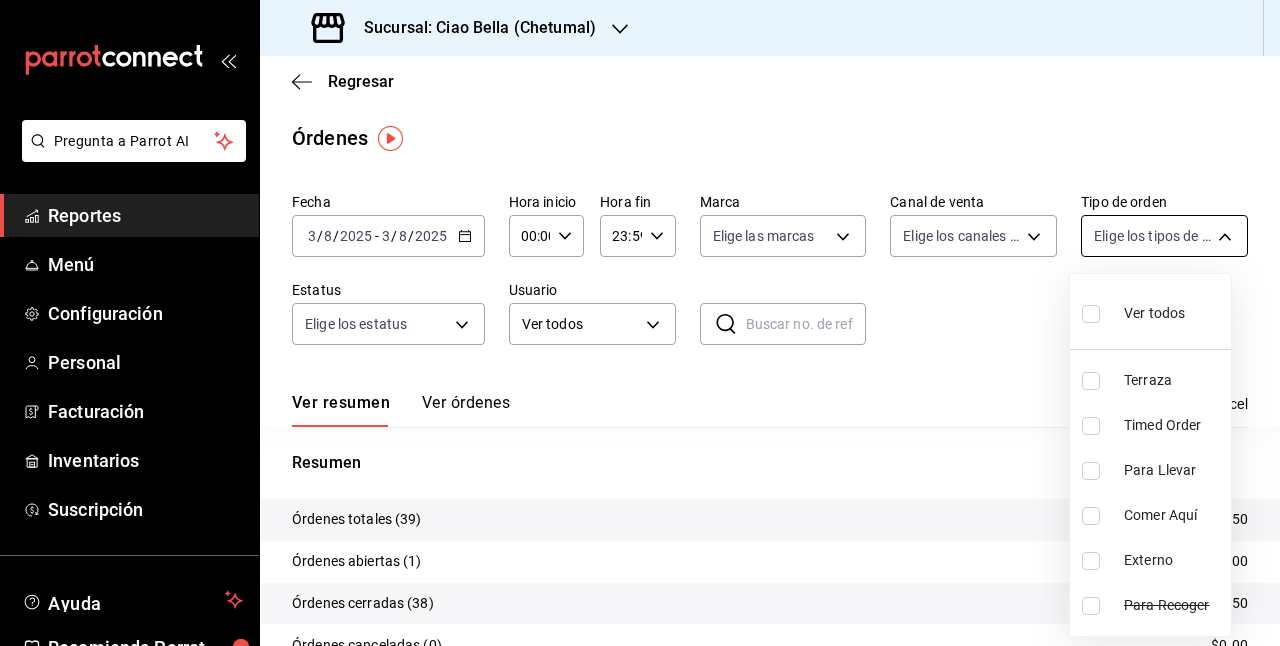 click on "Pregunta a Parrot AI Reportes   Menú   Configuración   Personal   Facturación   Inventarios   Suscripción   Ayuda Recomienda Parrot   [FIRST] [LAST]   Sugerir nueva función   Sucursal: Ciao Bella (Chetumal) Regresar Órdenes Fecha 2025-08-03 3 / 8 / 2025 - 2025-08-03 3 / 8 / 2025 Hora inicio 00:00 Hora inicio Hora fin 23:59 Hora fin Marca Elige las marcas Canal de venta Elige los canales de venta Tipo de orden Elige los tipos de orden Estatus Elige los estatus Usuario Ver todos ALL ​ ​ Ver resumen Ver órdenes Exportar a Excel Resumen Órdenes totales (39) $17,805.50 Órdenes abiertas (1) $665.00 Órdenes cerradas (38) $17,140.50 Órdenes canceladas (0) $0.00 Órdenes negadas (0) $0.00 ¿Quieres ver el consumo promedio por orden y comensal? Ve al reporte de Ticket promedio Pregunta a Parrot AI Reportes   Menú   Configuración   Personal   Facturación   Inventarios   Suscripción   Ayuda Recomienda Parrot   [FIRST] [LAST]   Sugerir nueva función   GANA 1 MES GRATIS EN TU SUSCRIPCIÓN AQUÍ Ver video tutorial" at bounding box center (640, 323) 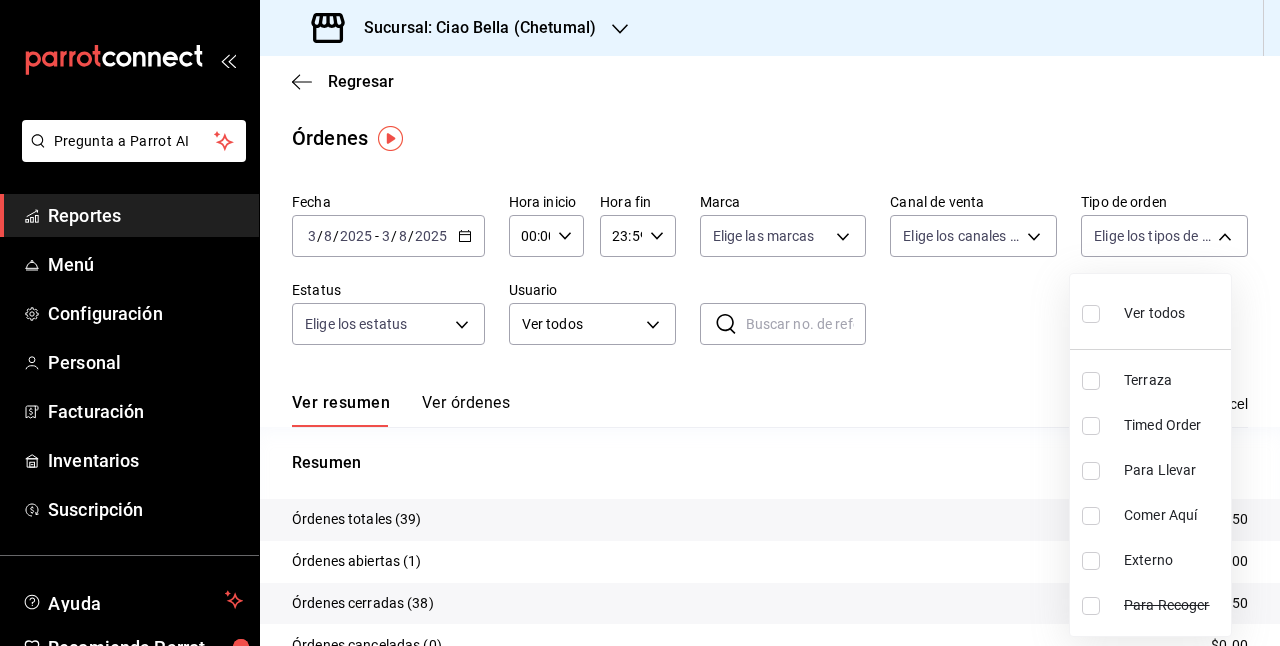 click at bounding box center (640, 323) 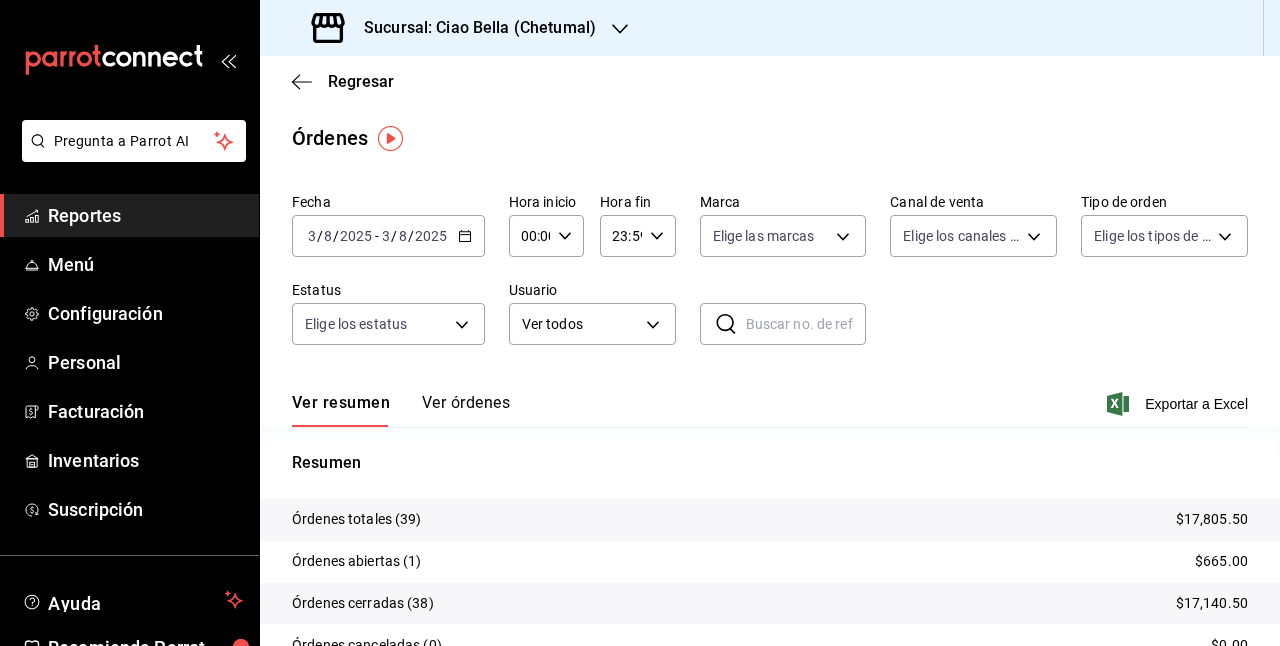 click on "2025-08-03 3 / 8 / 2025 - 2025-08-03 3 / 8 / 2025" at bounding box center [388, 236] 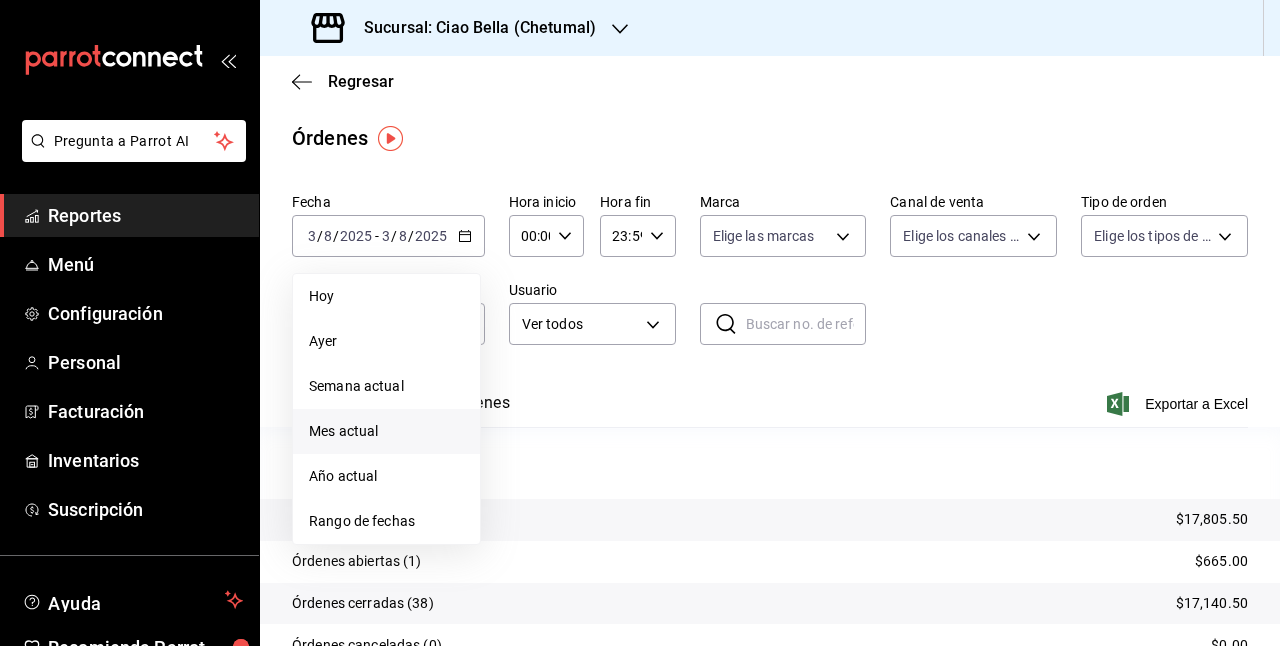 click on "Mes actual" at bounding box center [386, 431] 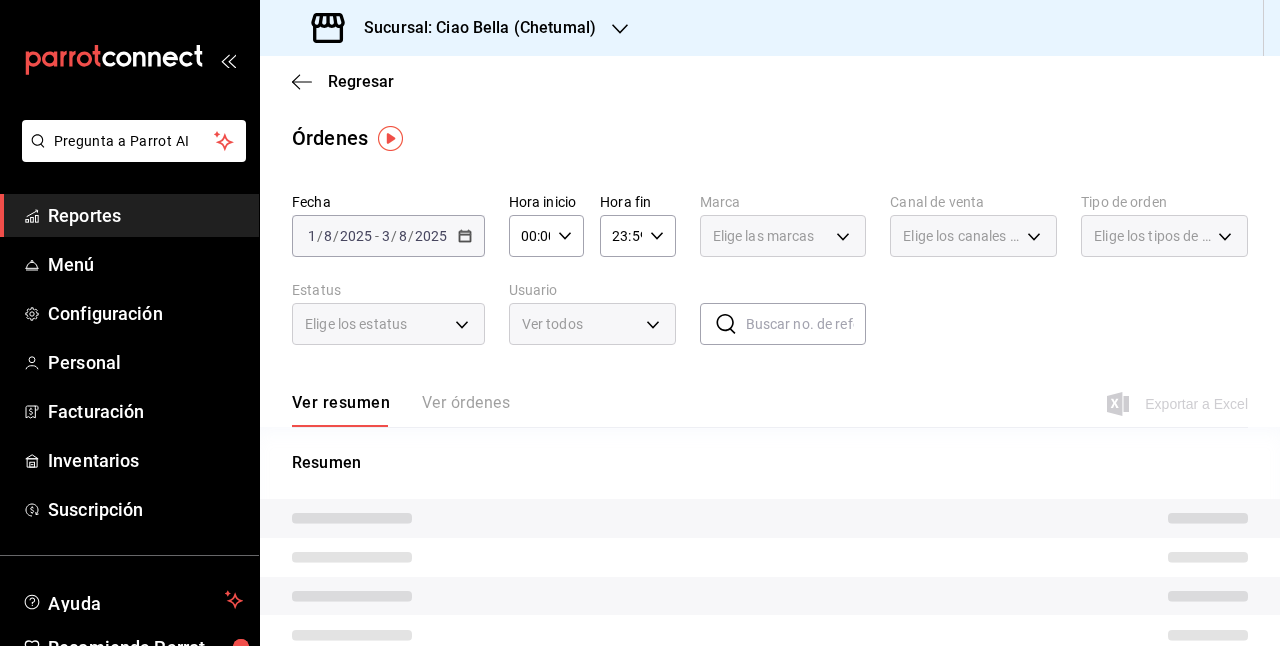 drag, startPoint x: 462, startPoint y: 423, endPoint x: 475, endPoint y: 411, distance: 17.691807 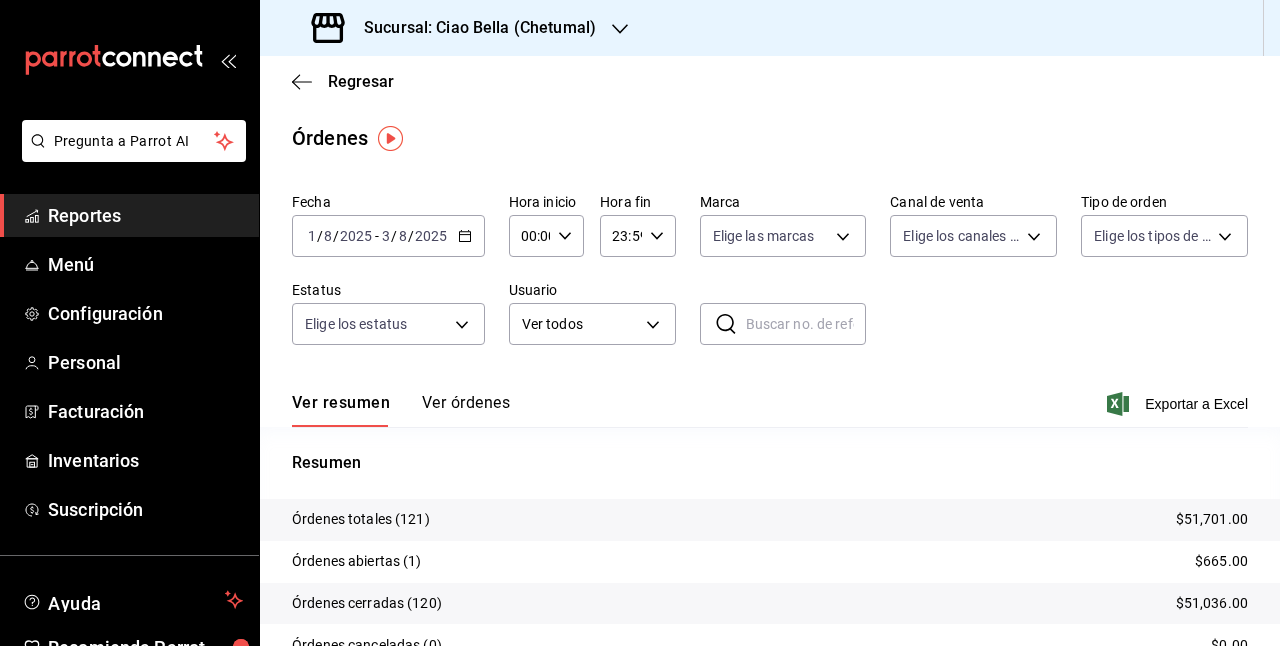 click on "Ver órdenes" at bounding box center [466, 410] 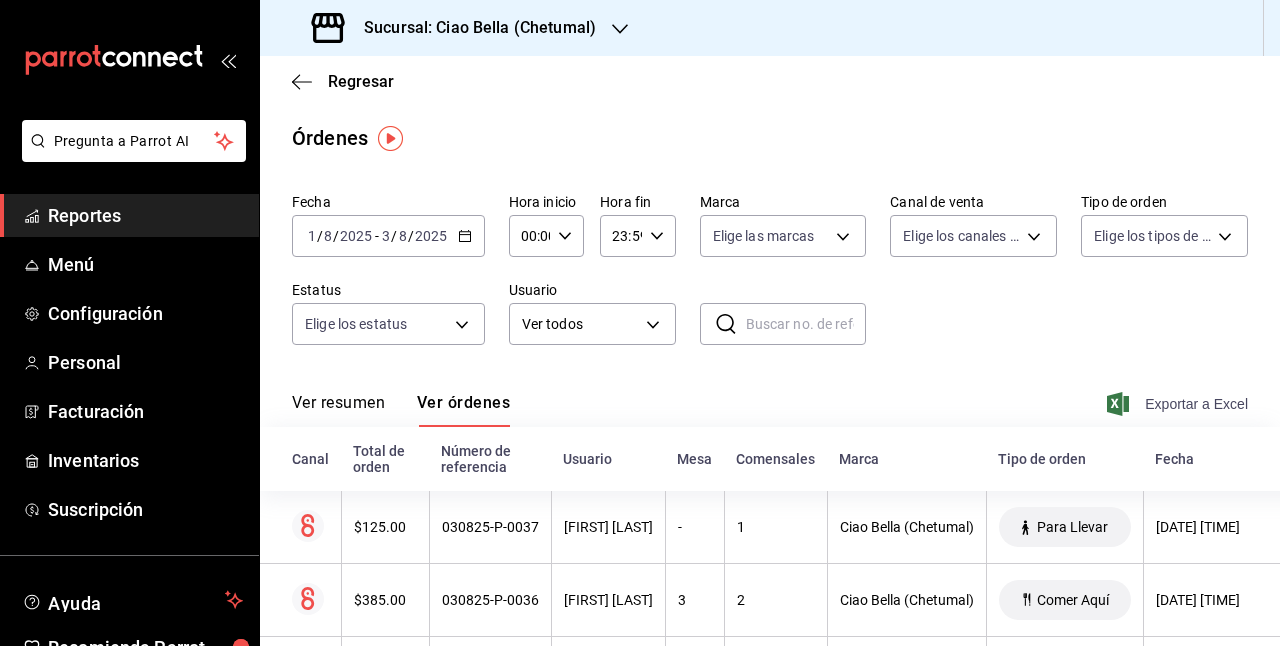 click on "Exportar a Excel" at bounding box center [1179, 404] 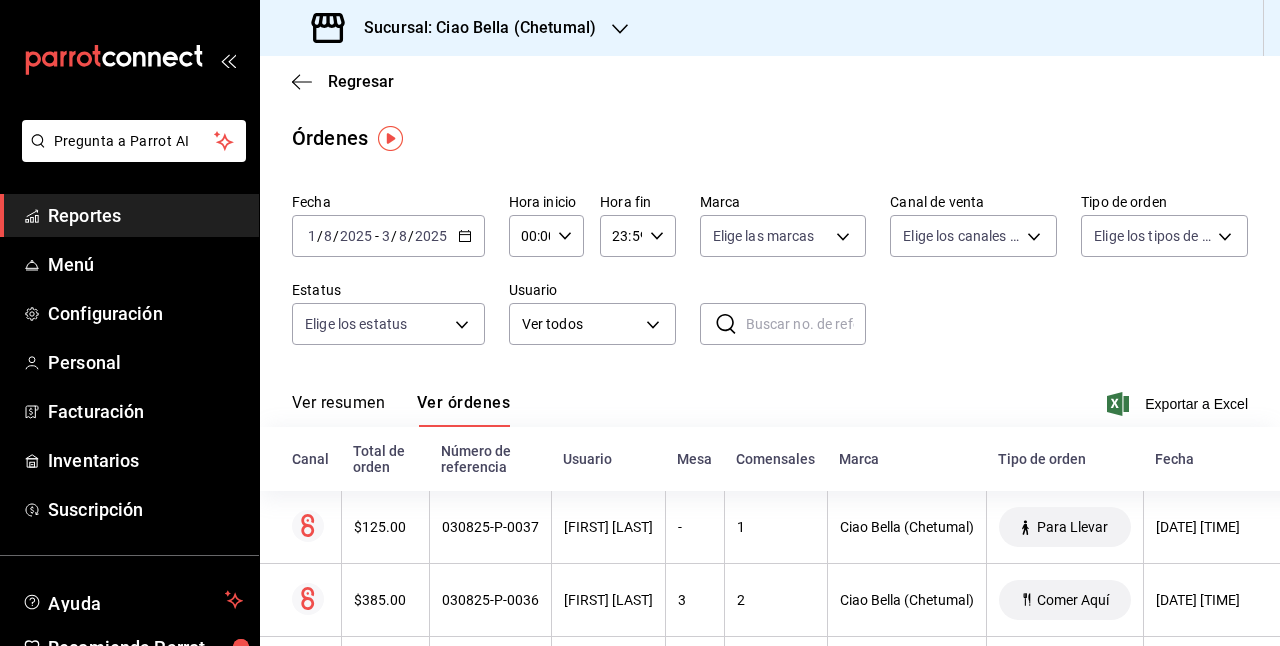 click on "2025-08-01 1 / 8 / 2025 - 2025-08-03 3 / 8 / 2025" at bounding box center [388, 236] 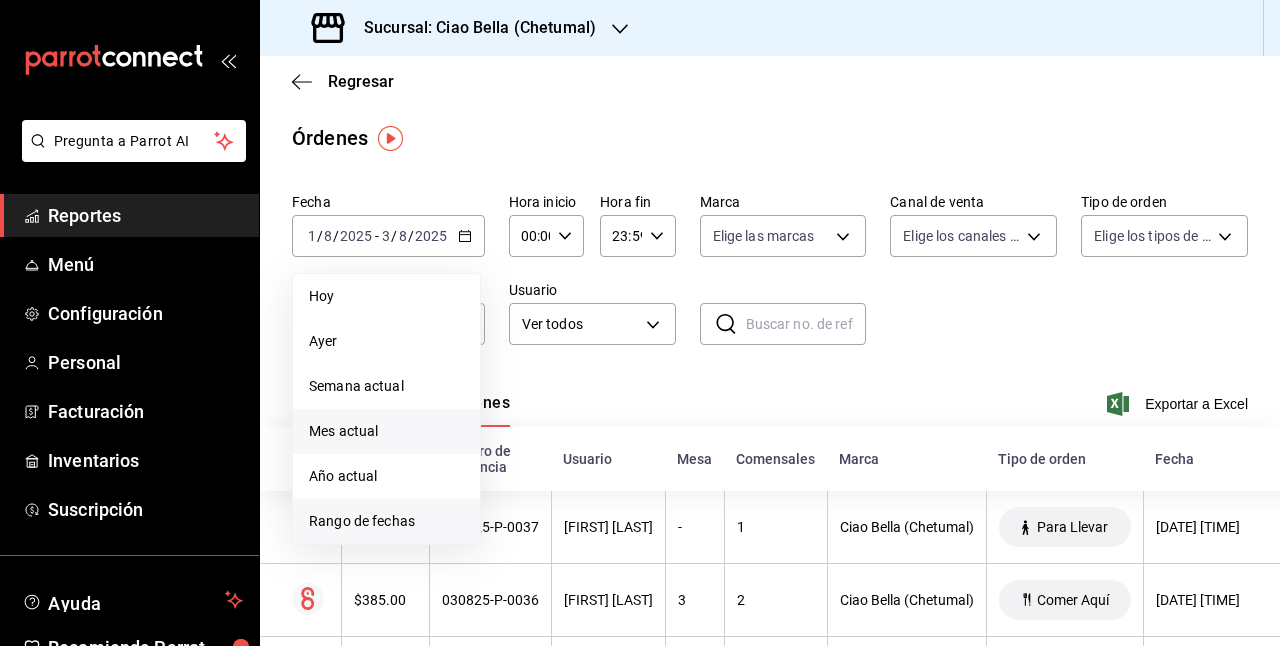 click on "Rango de fechas" at bounding box center [386, 521] 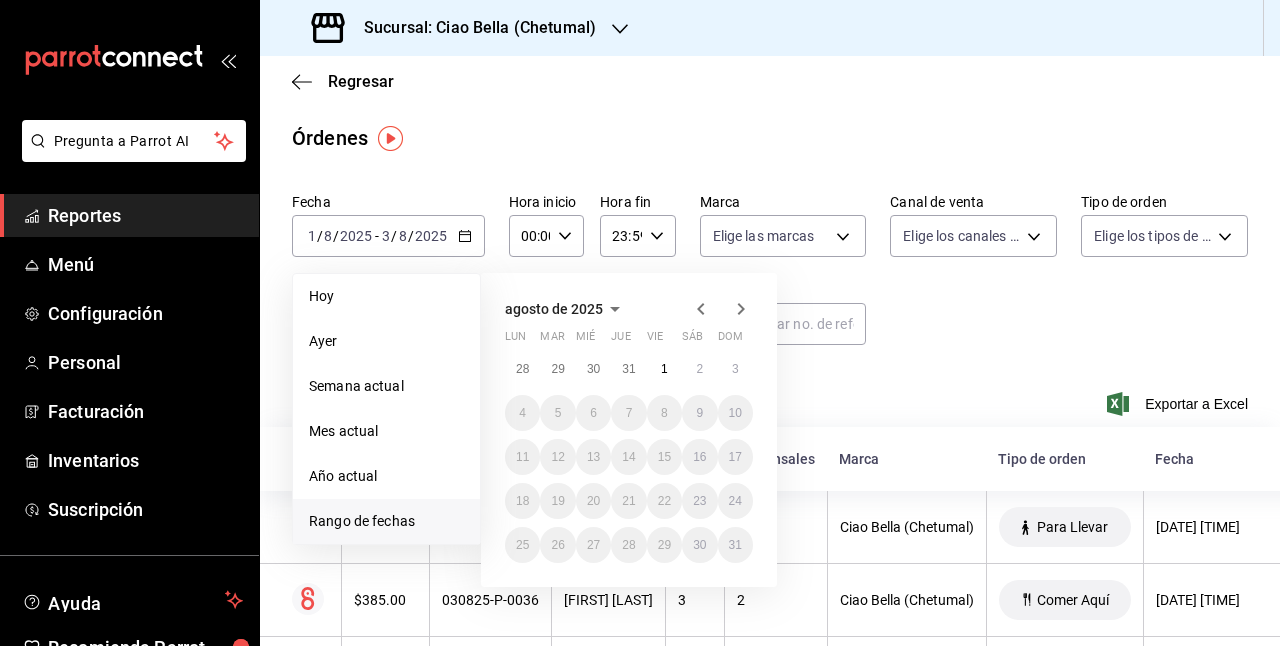 click 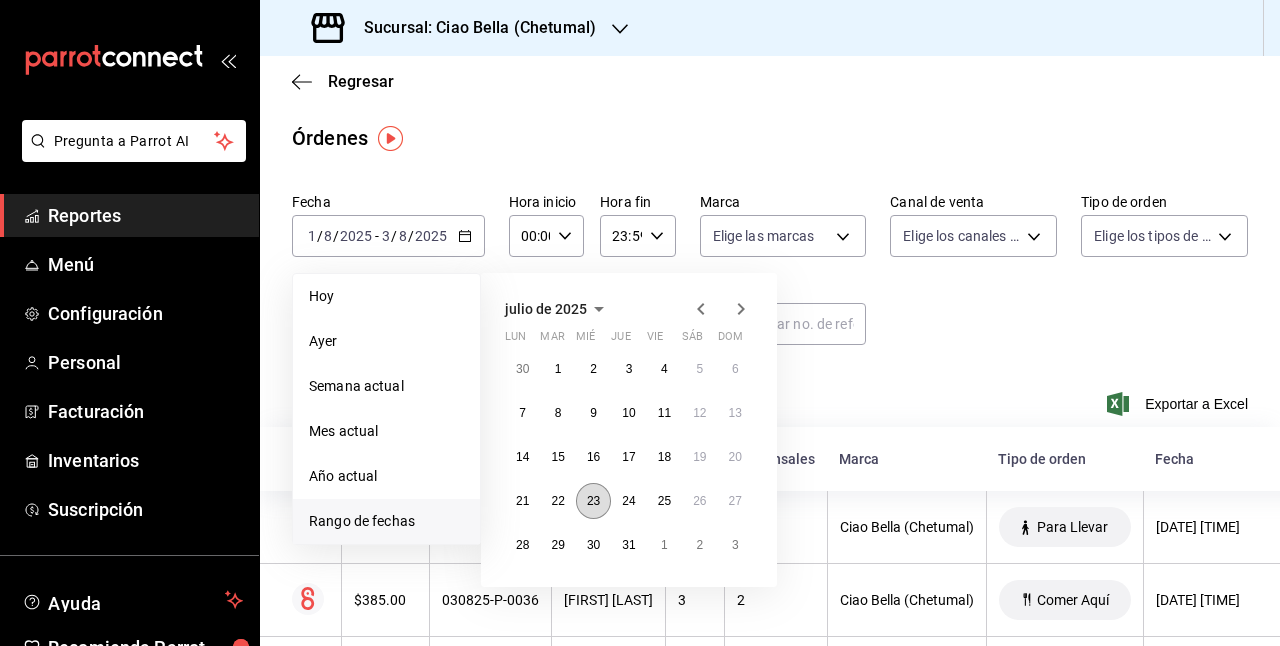 click on "23" at bounding box center (593, 501) 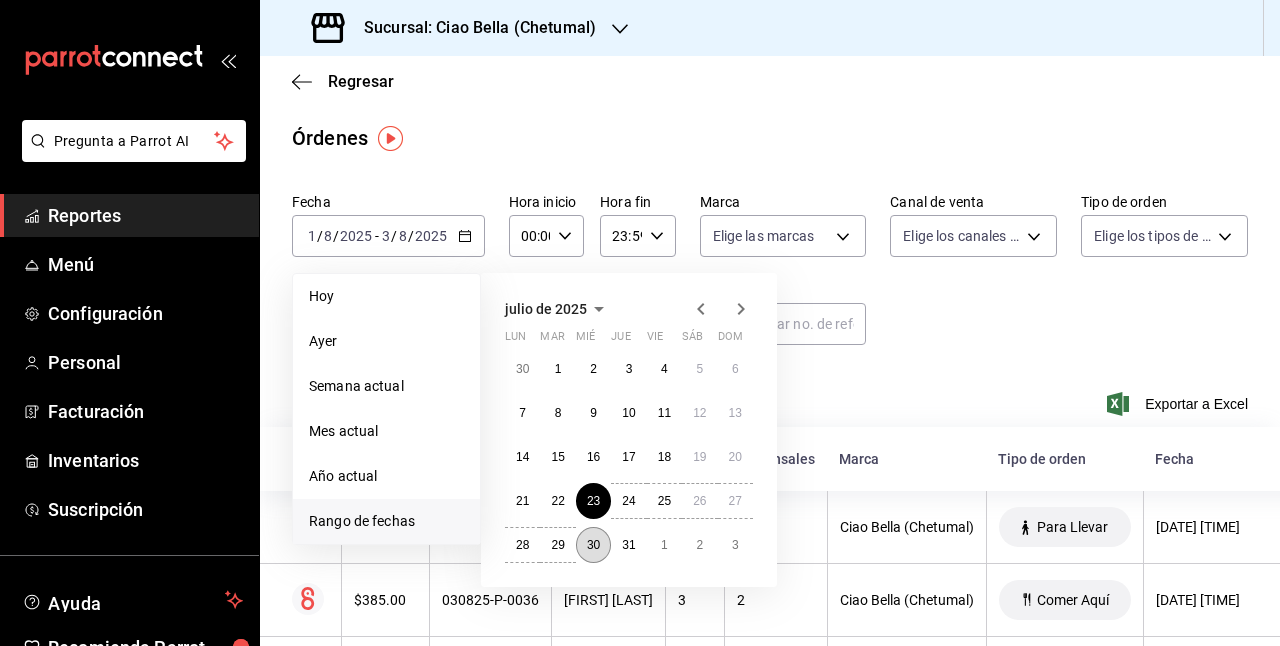 click on "30" at bounding box center [593, 545] 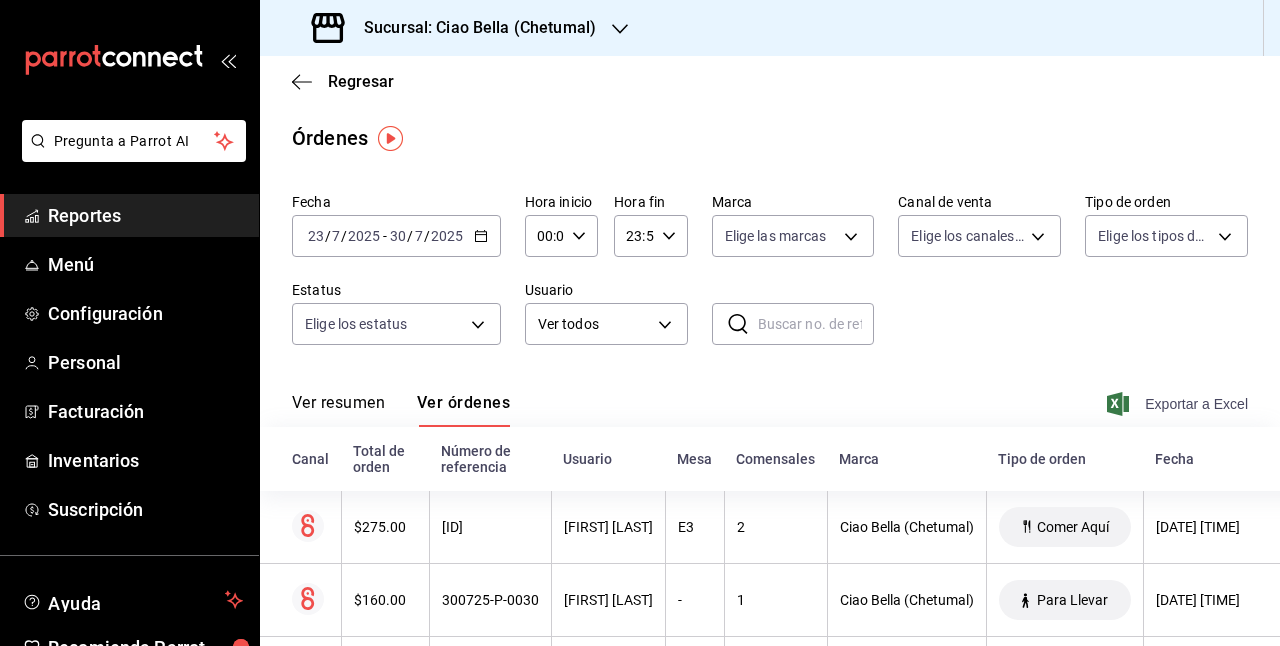 click on "Exportar a Excel" at bounding box center [1179, 404] 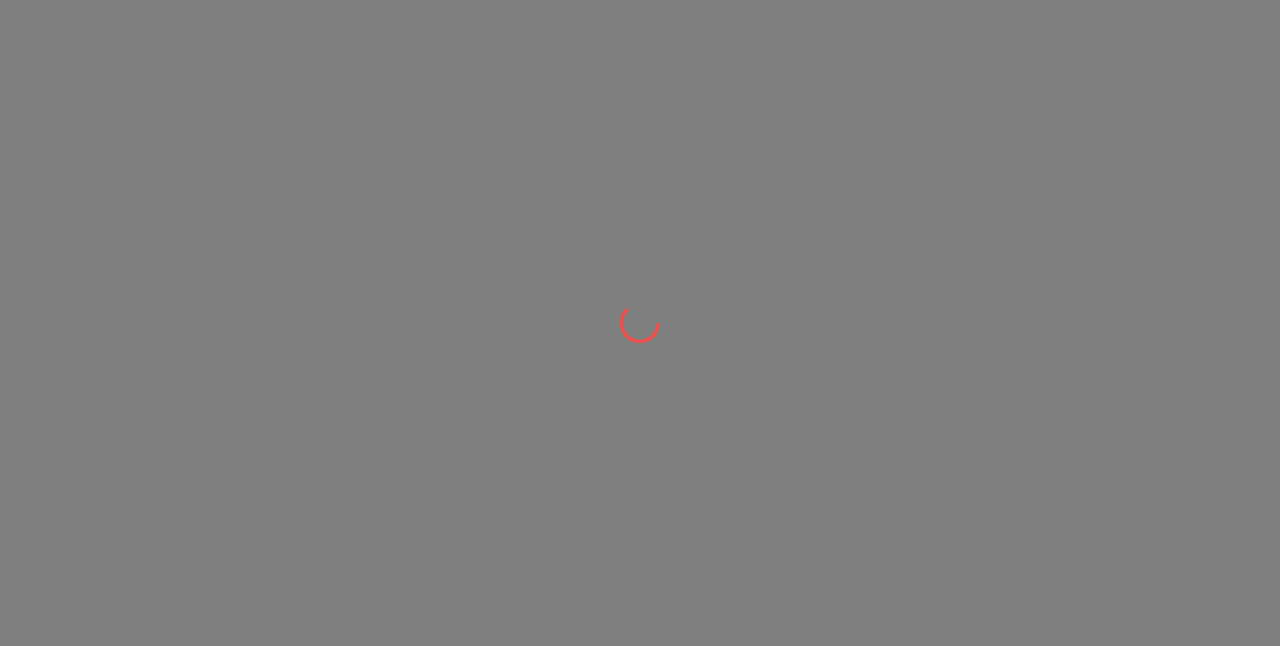 scroll, scrollTop: 0, scrollLeft: 0, axis: both 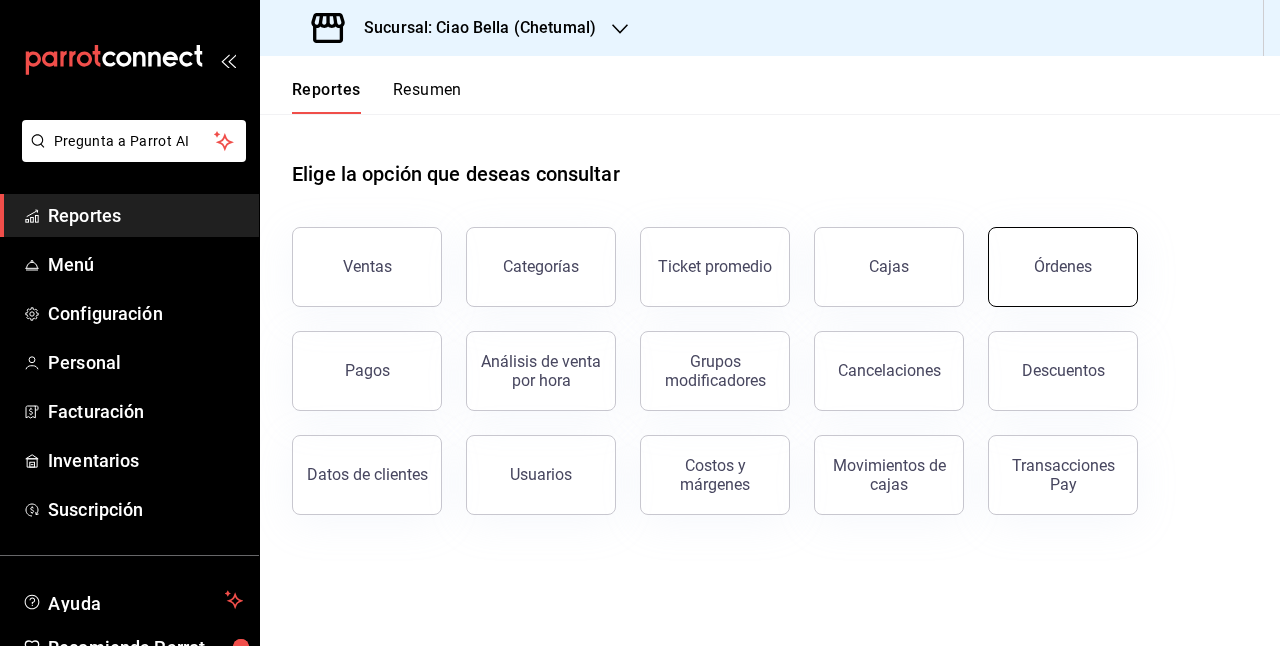 click on "Órdenes" at bounding box center [1063, 267] 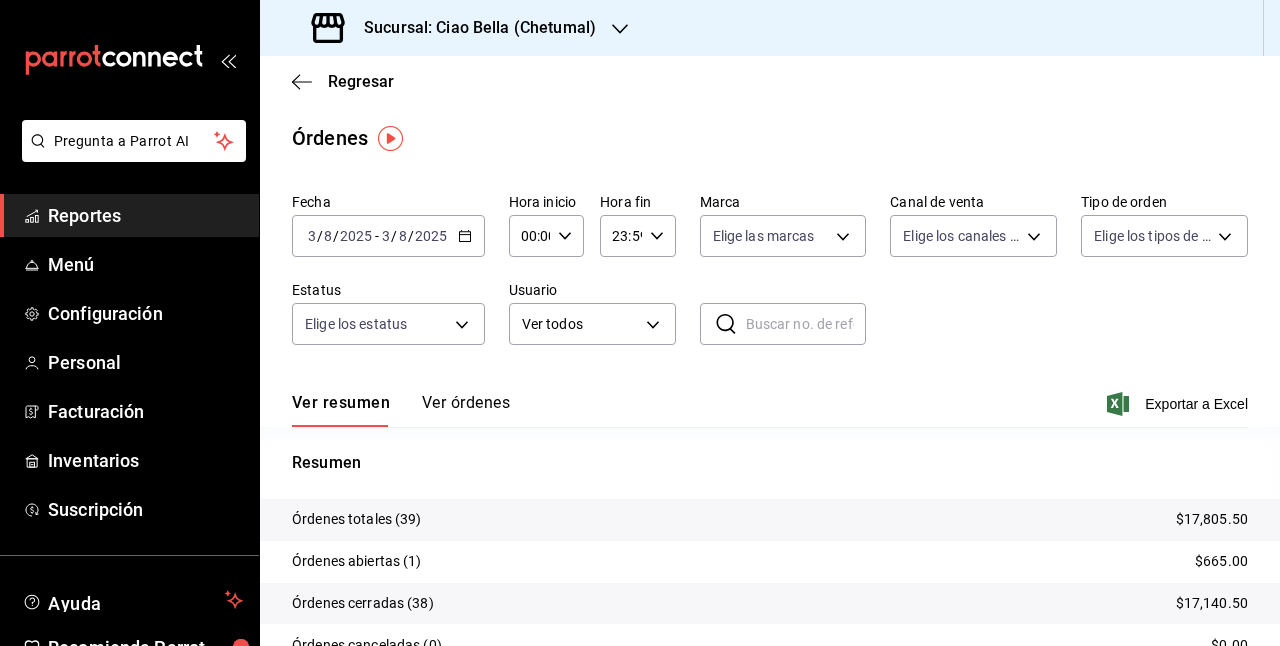 click on "Ver órdenes" at bounding box center [466, 410] 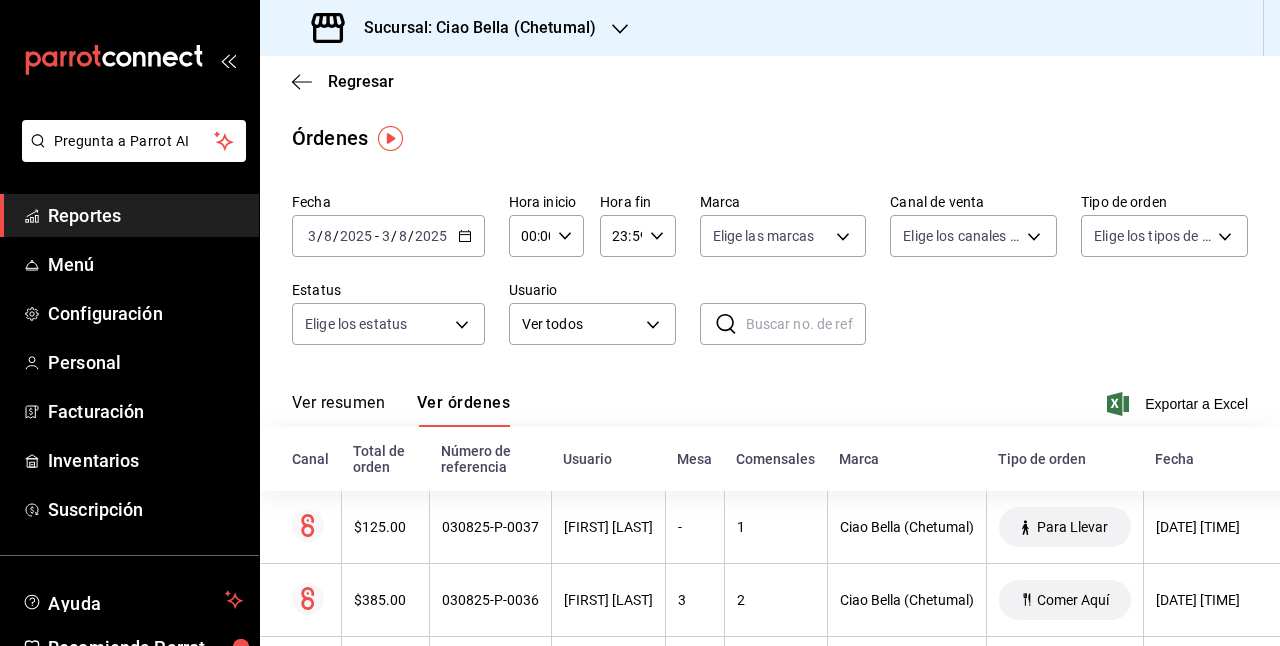 click on "2025-08-03 3 / 8 / 2025 - 2025-08-03 3 / 8 / 2025" at bounding box center [388, 236] 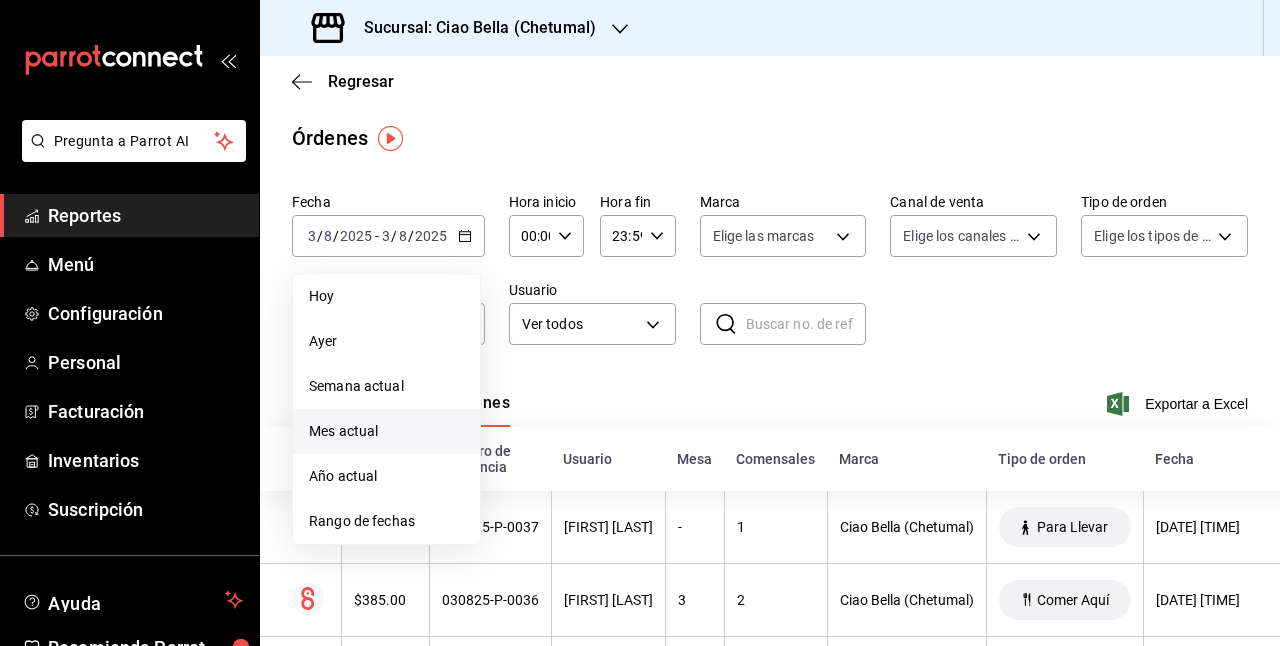 click on "Mes actual" at bounding box center (386, 431) 